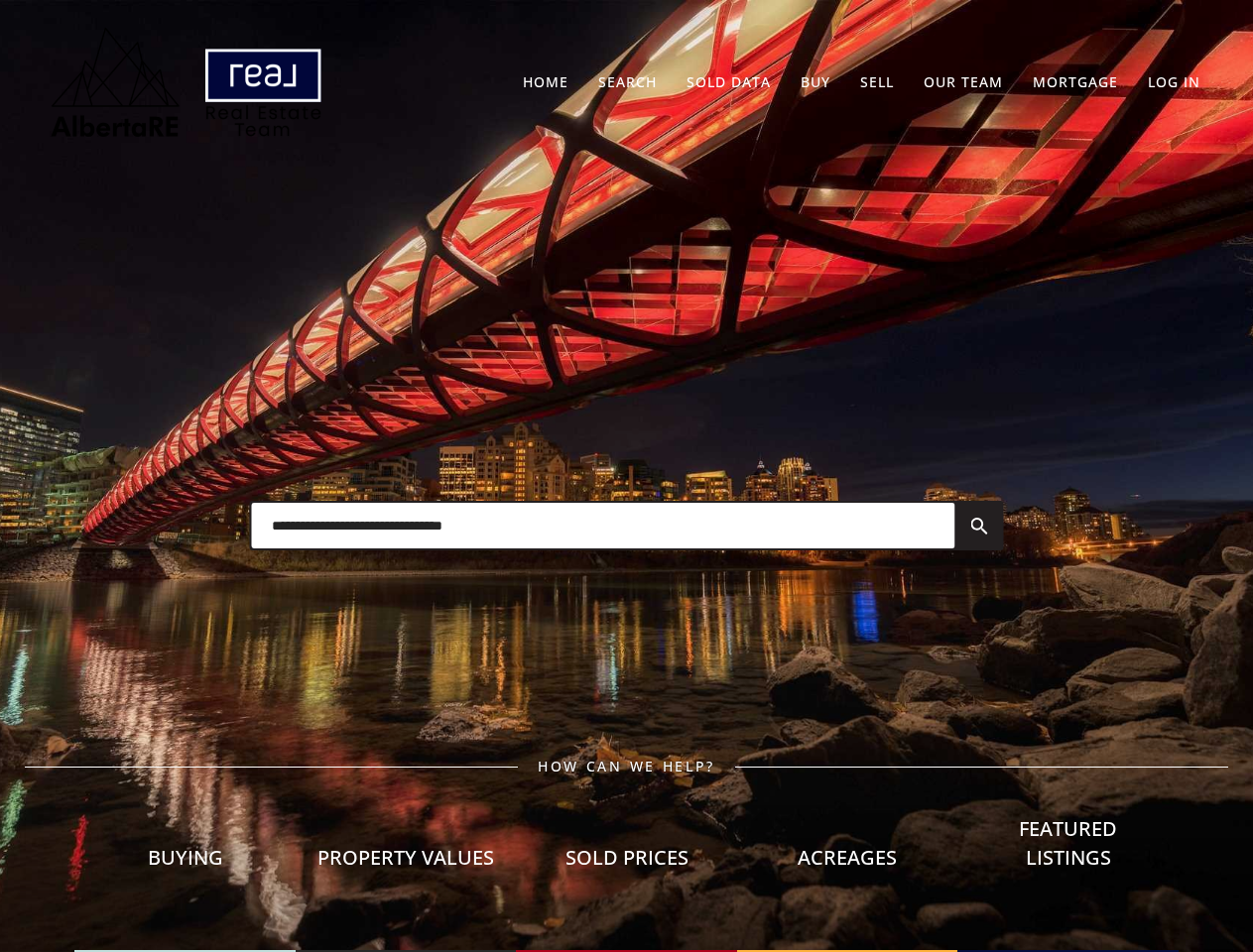 scroll, scrollTop: 0, scrollLeft: 0, axis: both 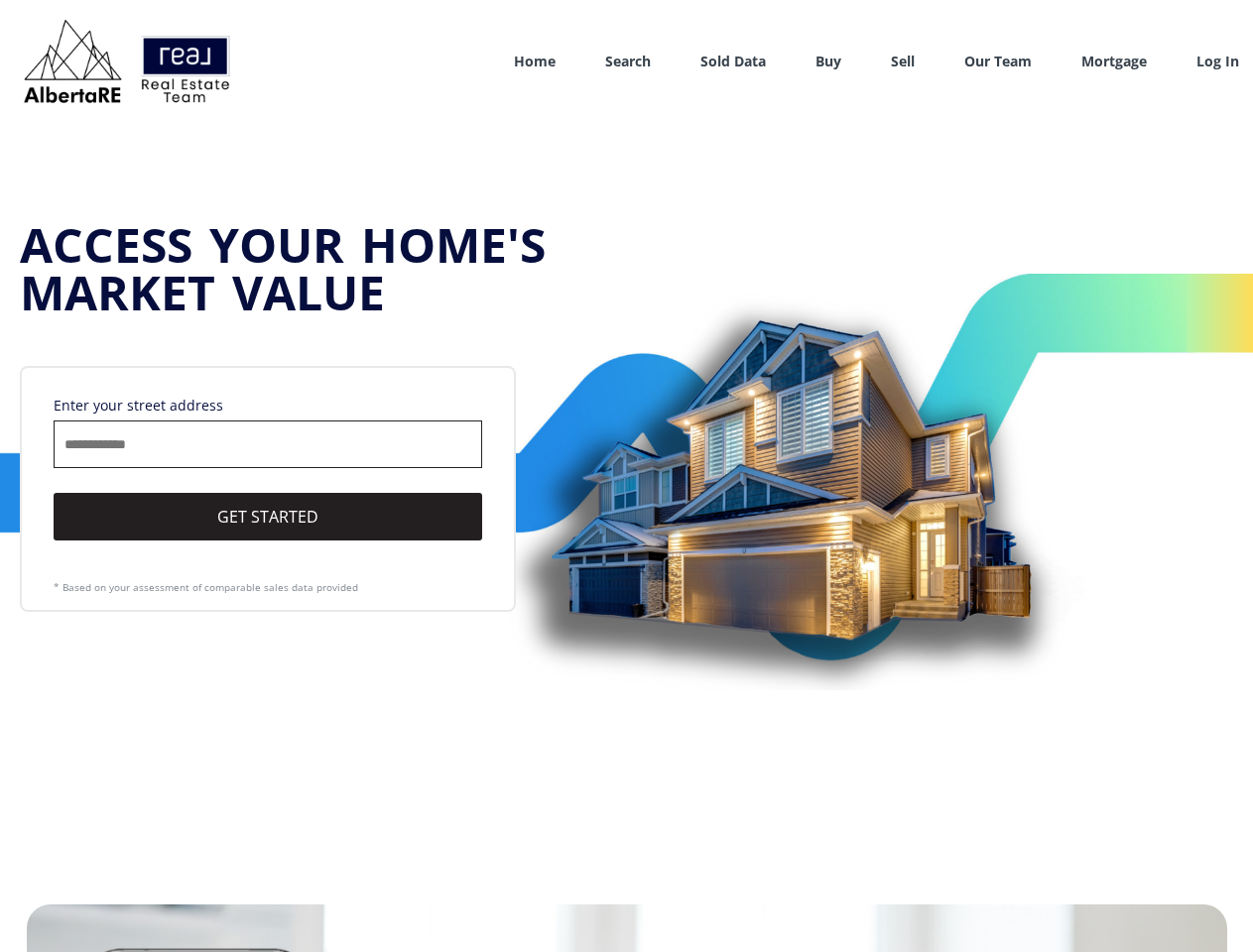 click on "Search" at bounding box center (628, 60) 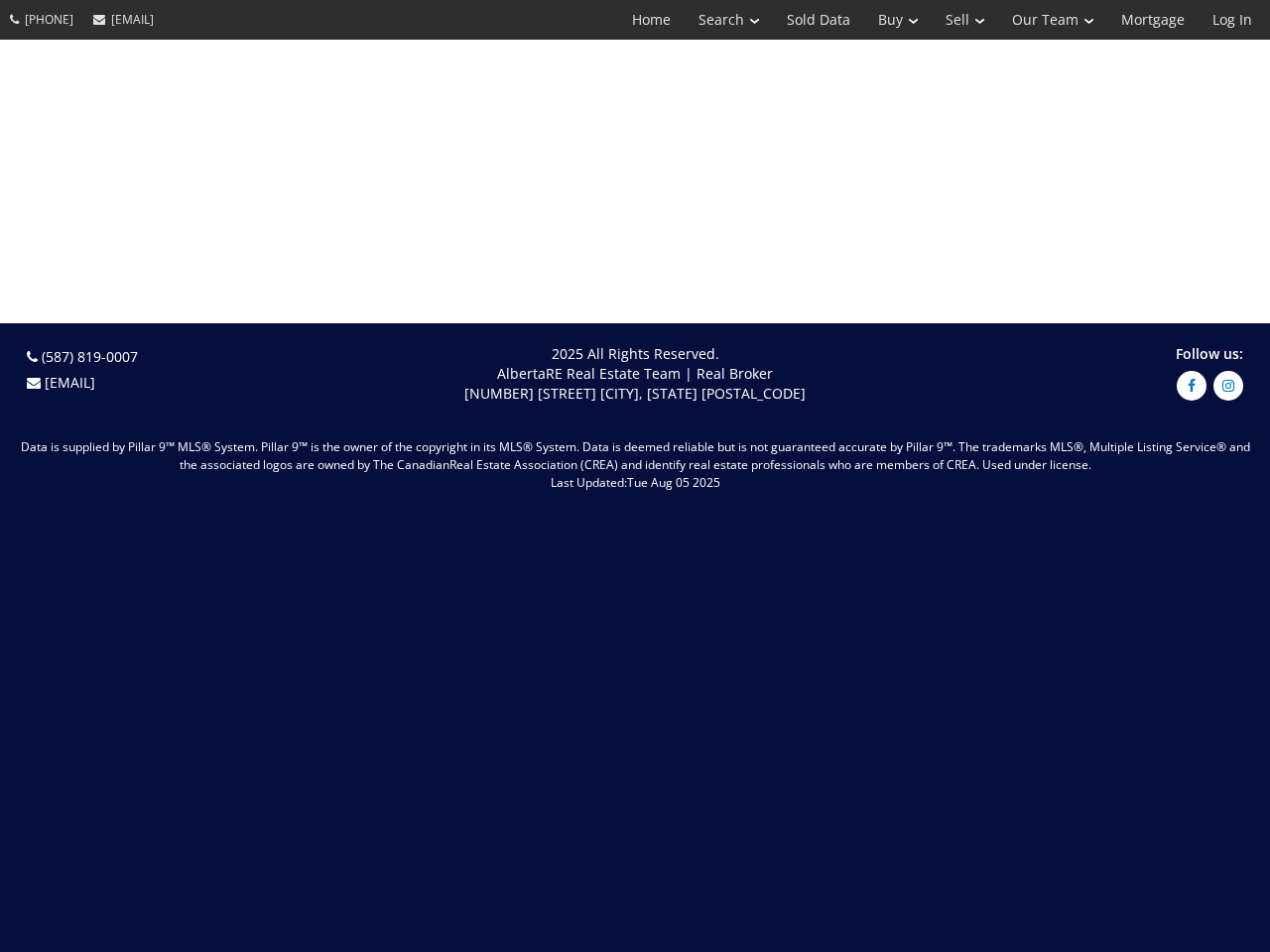 scroll, scrollTop: 0, scrollLeft: 0, axis: both 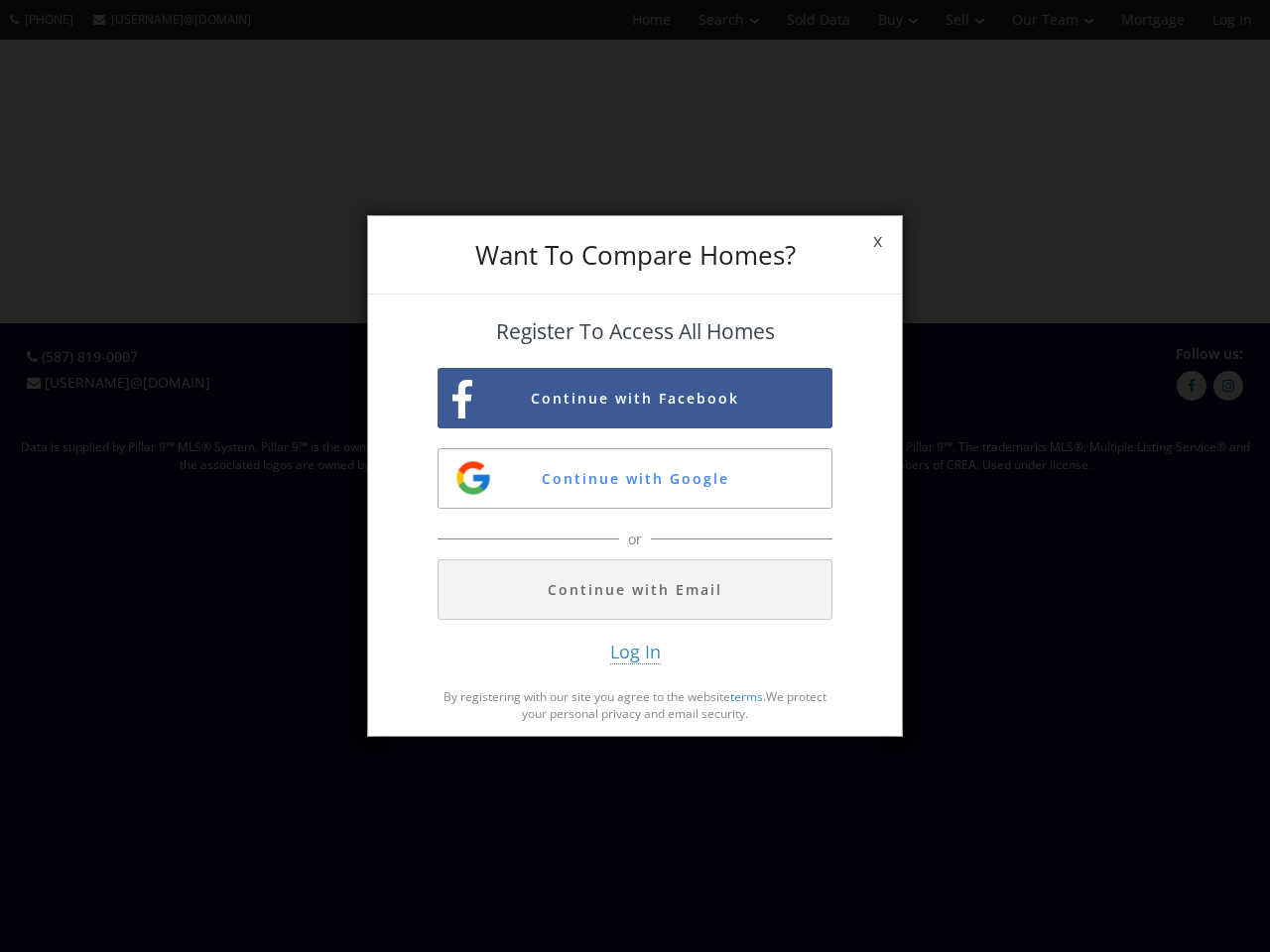 click on "x" at bounding box center [877, 241] 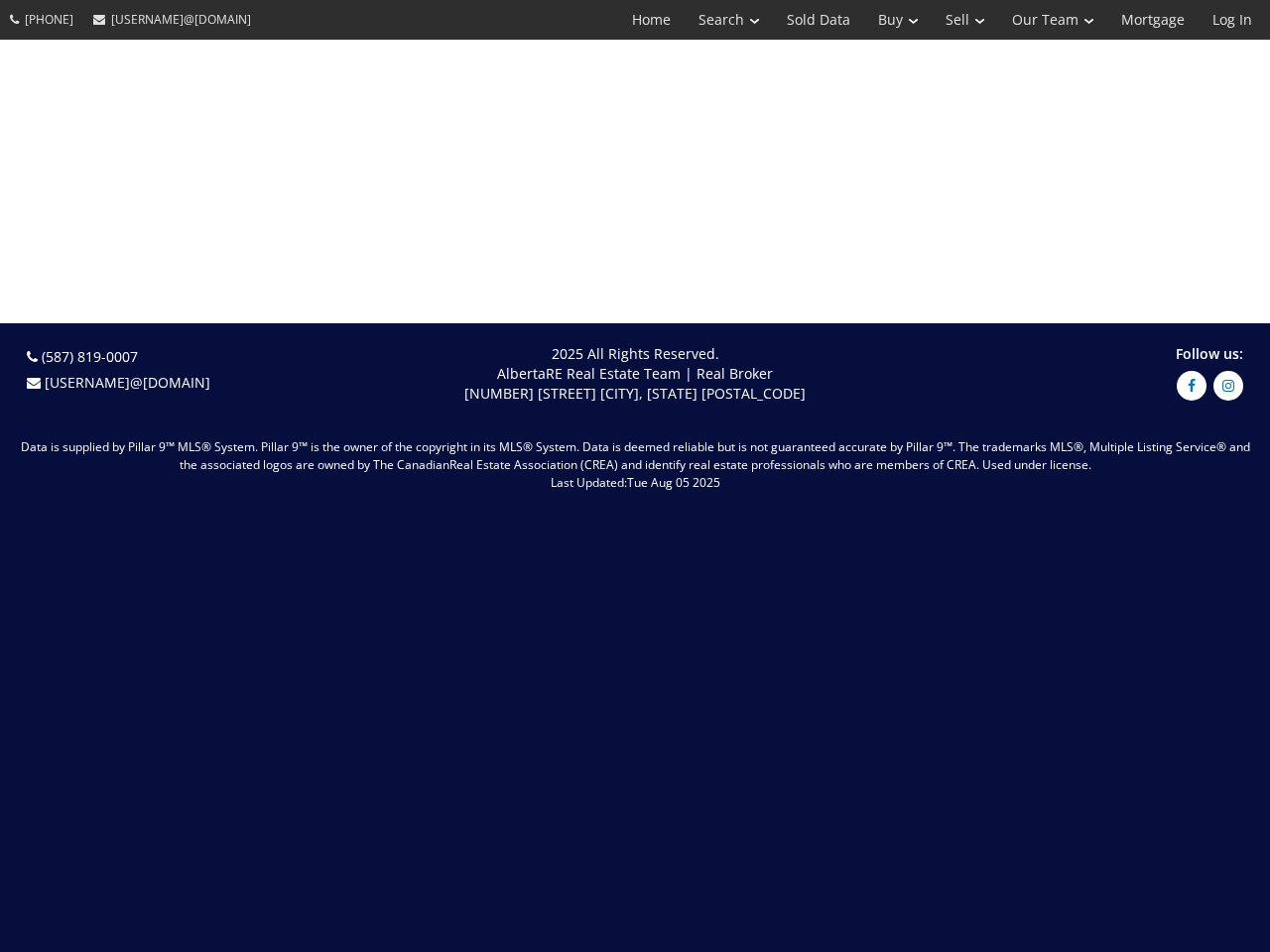click on "1114 12th Avenue SW Calgary, AB T2R 0J7" at bounding box center [635, 393] 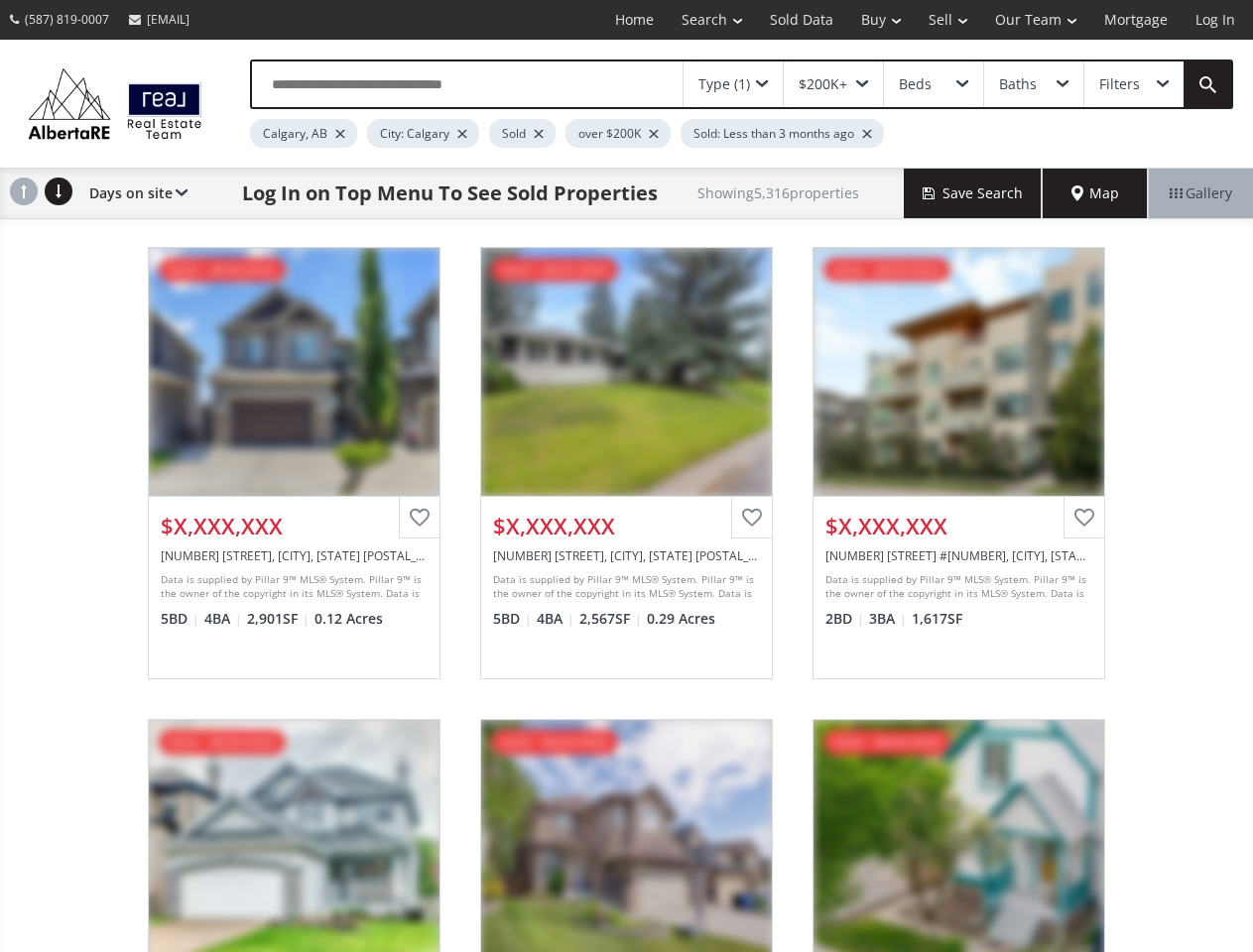 scroll, scrollTop: 0, scrollLeft: 0, axis: both 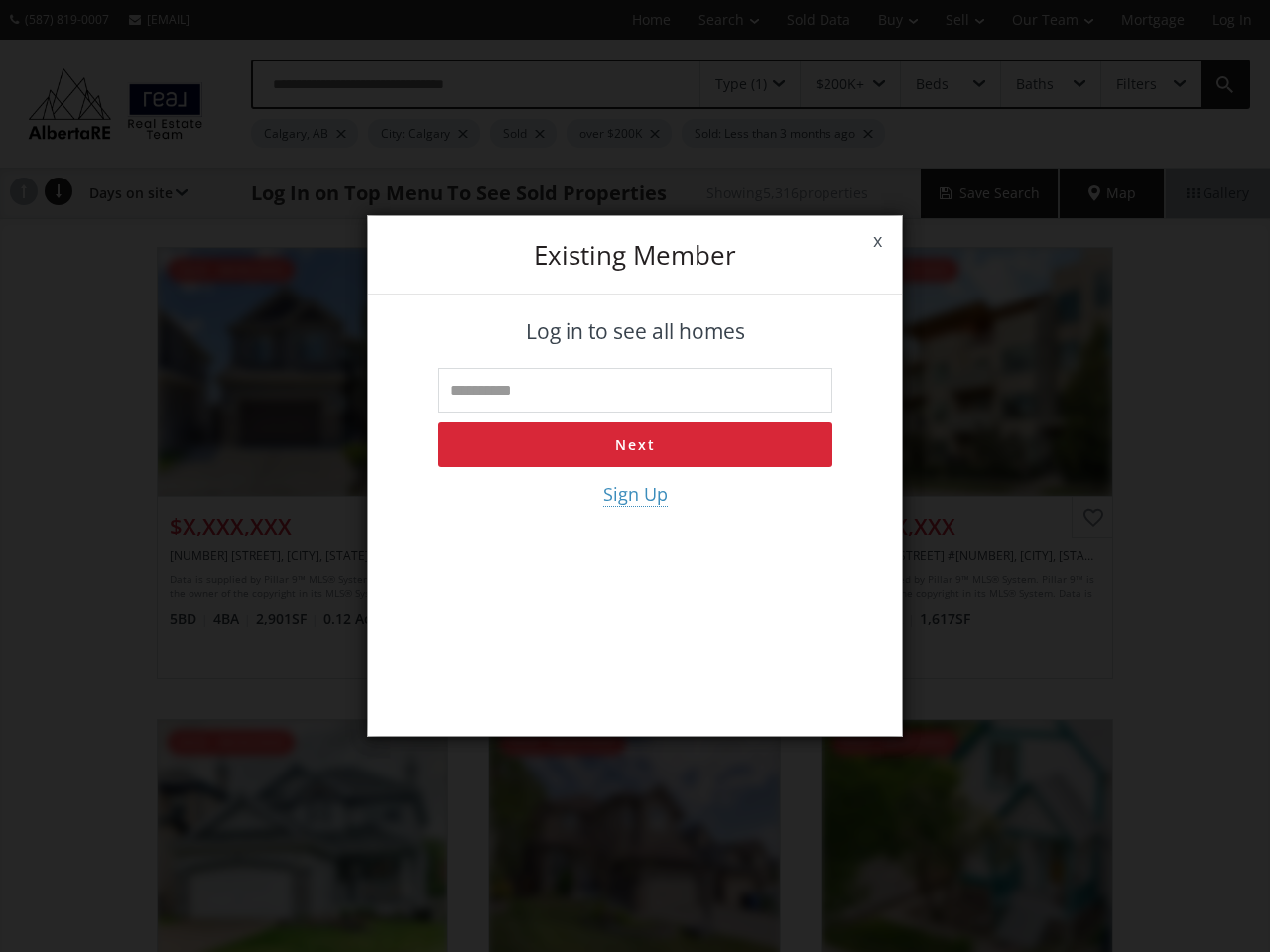 click on "x Existing member Log in to see all homes Next Sign Up" at bounding box center [635, 476] 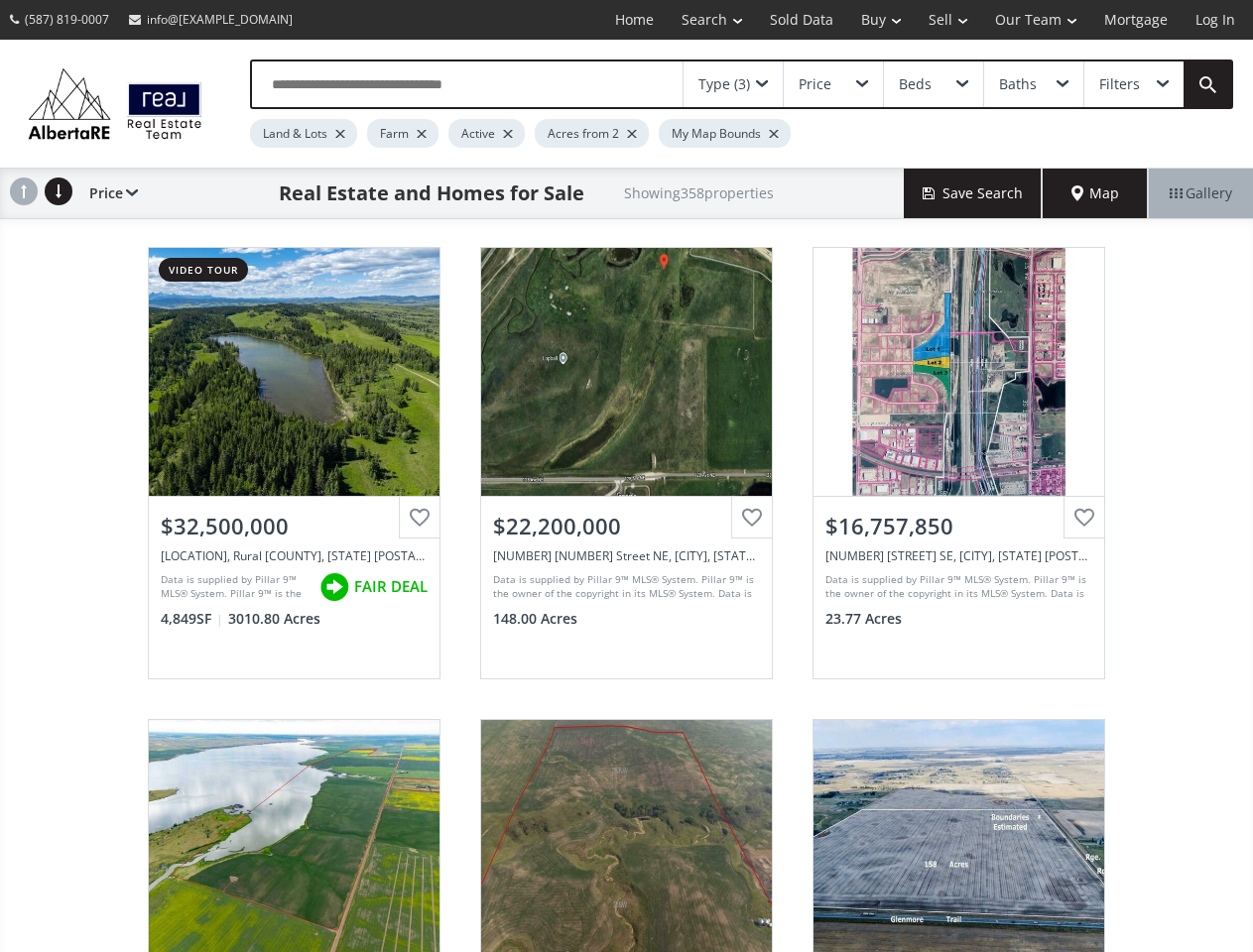 scroll, scrollTop: 0, scrollLeft: 0, axis: both 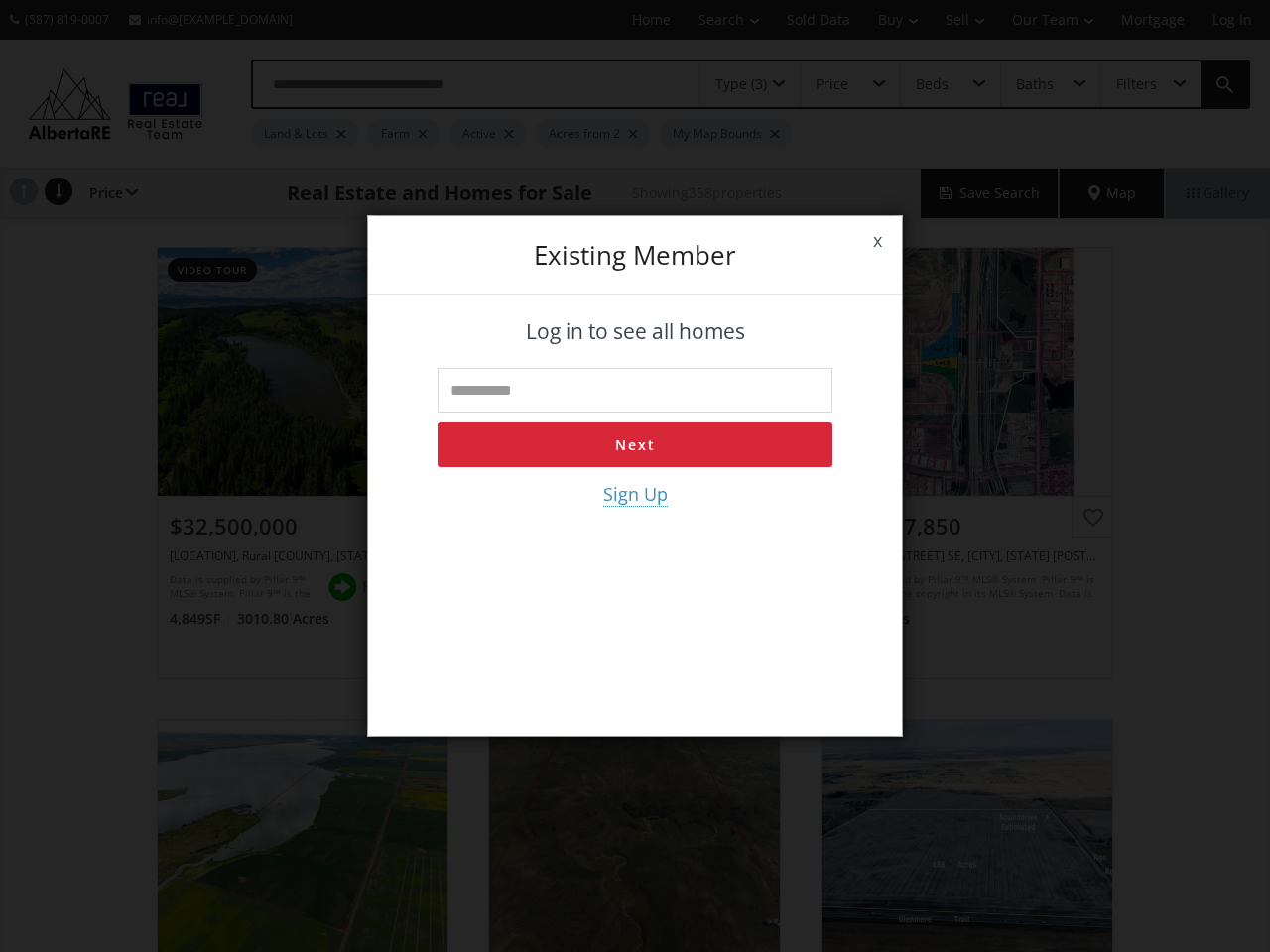 click on "x Existing member Log in to see all homes Next Sign Up" at bounding box center (635, 476) 